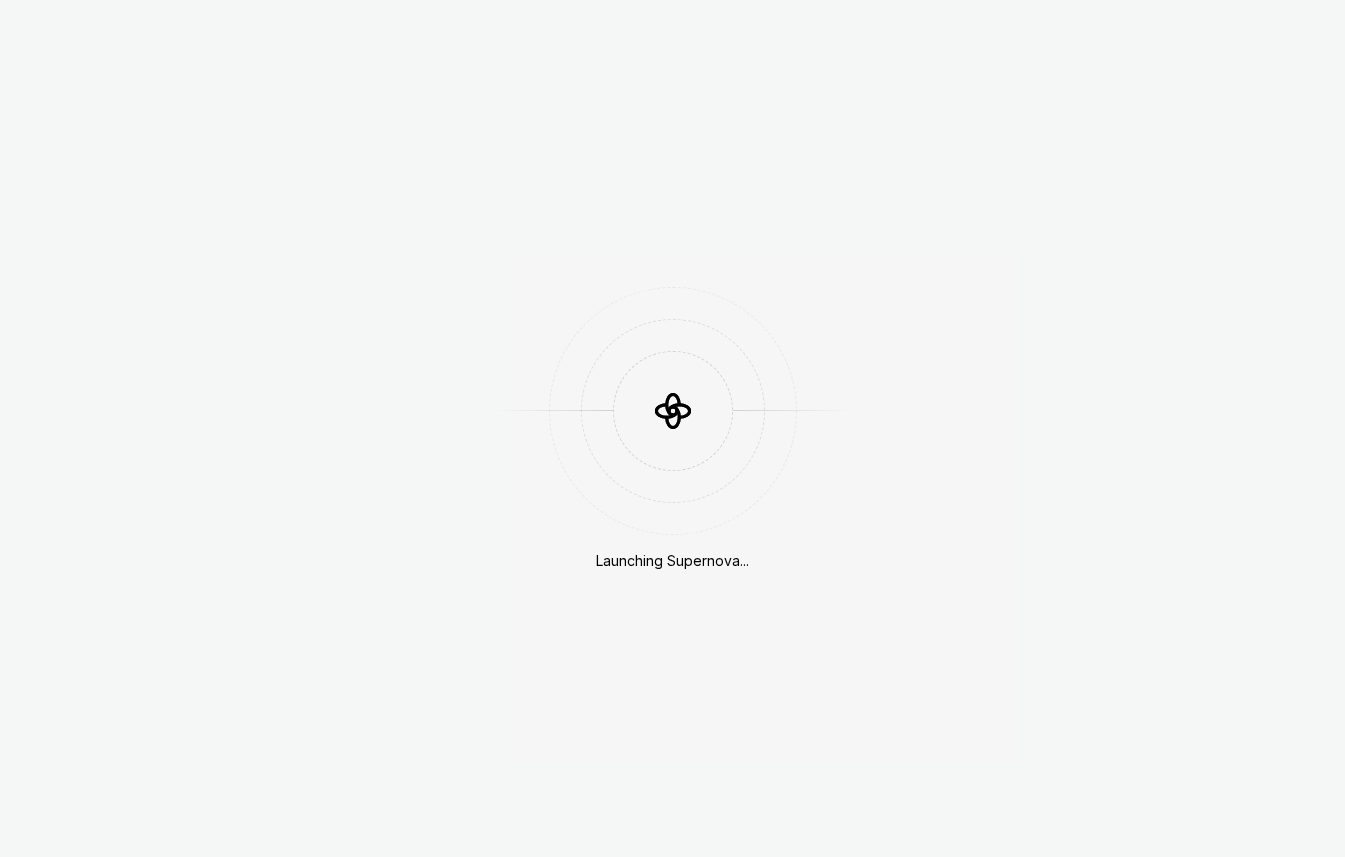 scroll, scrollTop: 0, scrollLeft: 0, axis: both 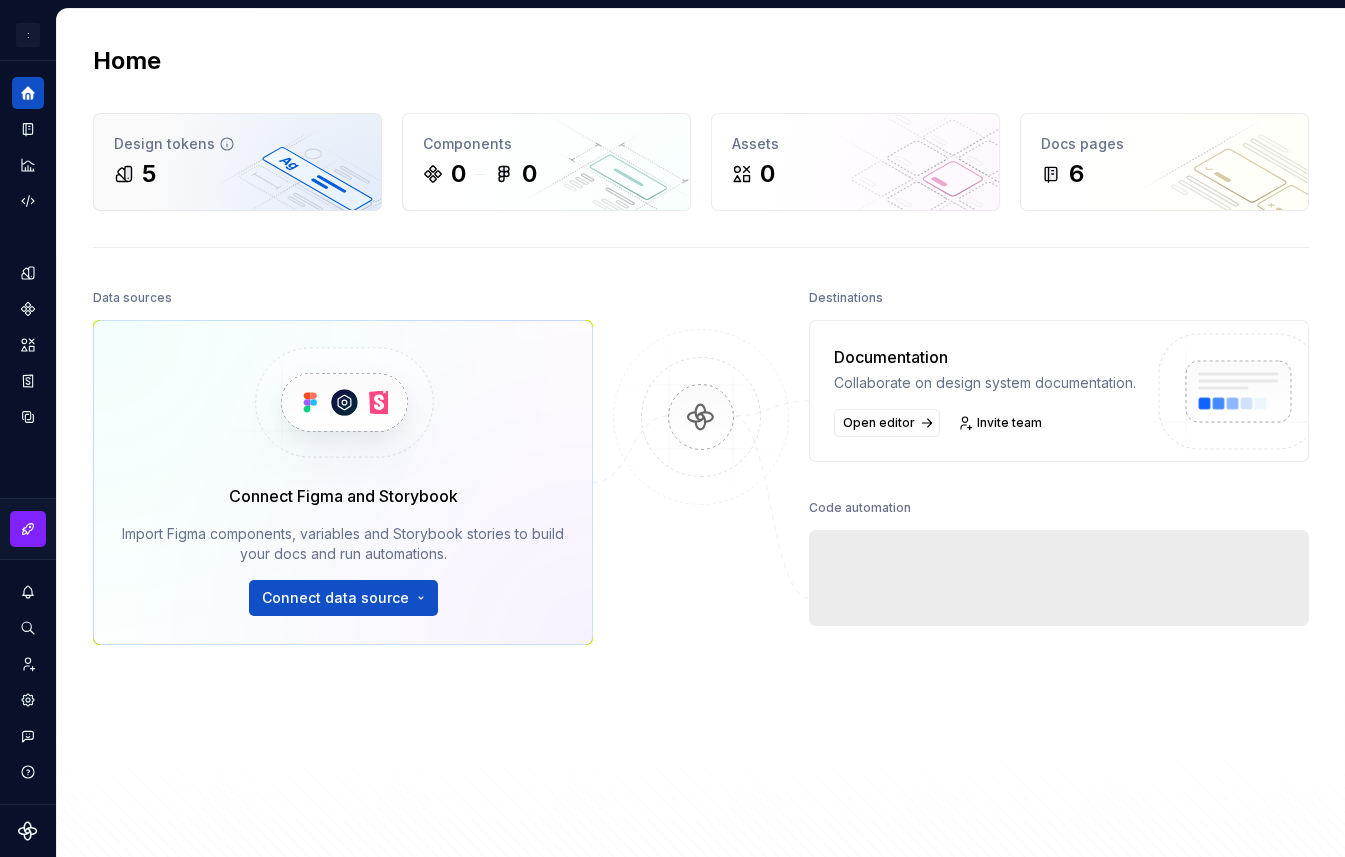 click on "5" at bounding box center [237, 174] 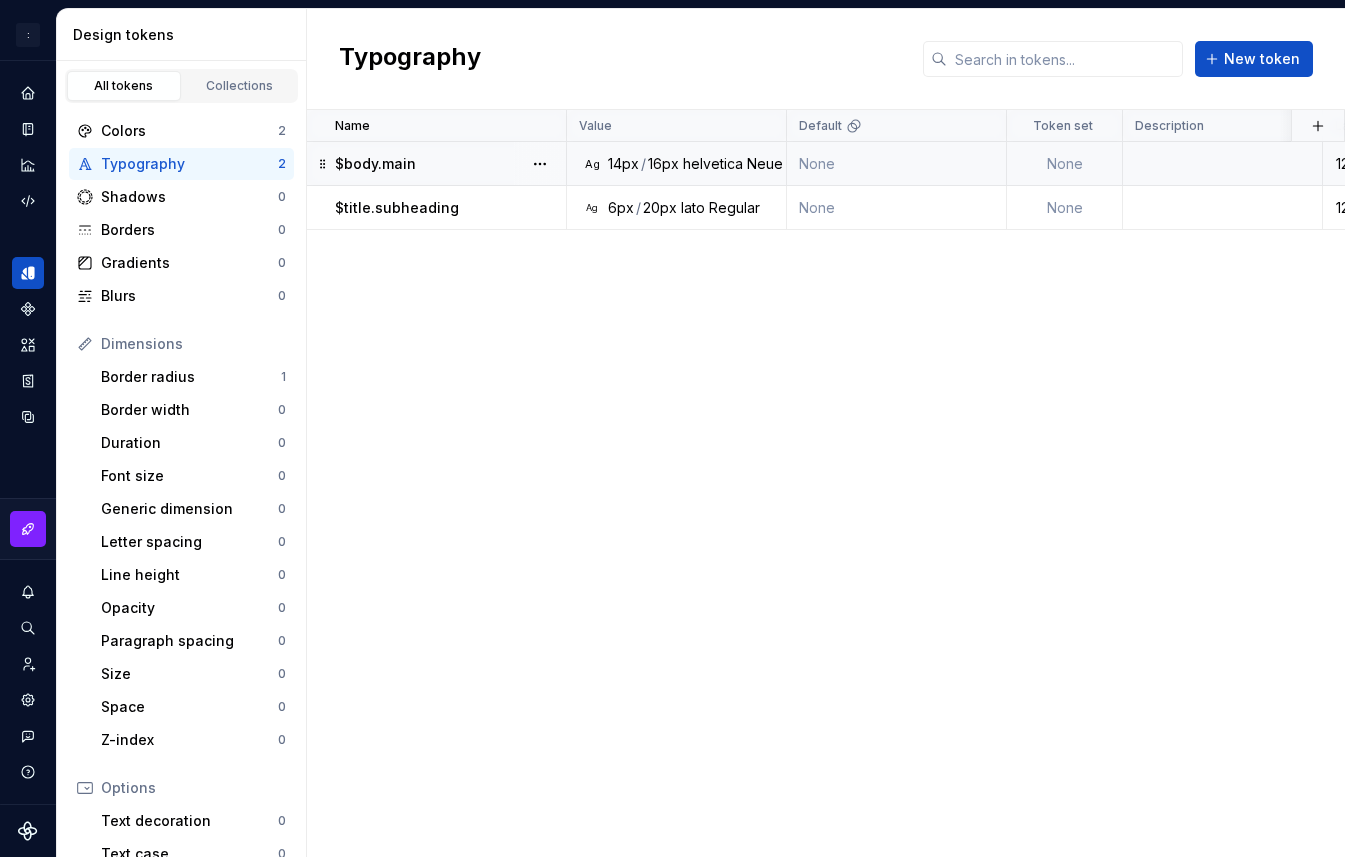 click on "16px" at bounding box center (663, 164) 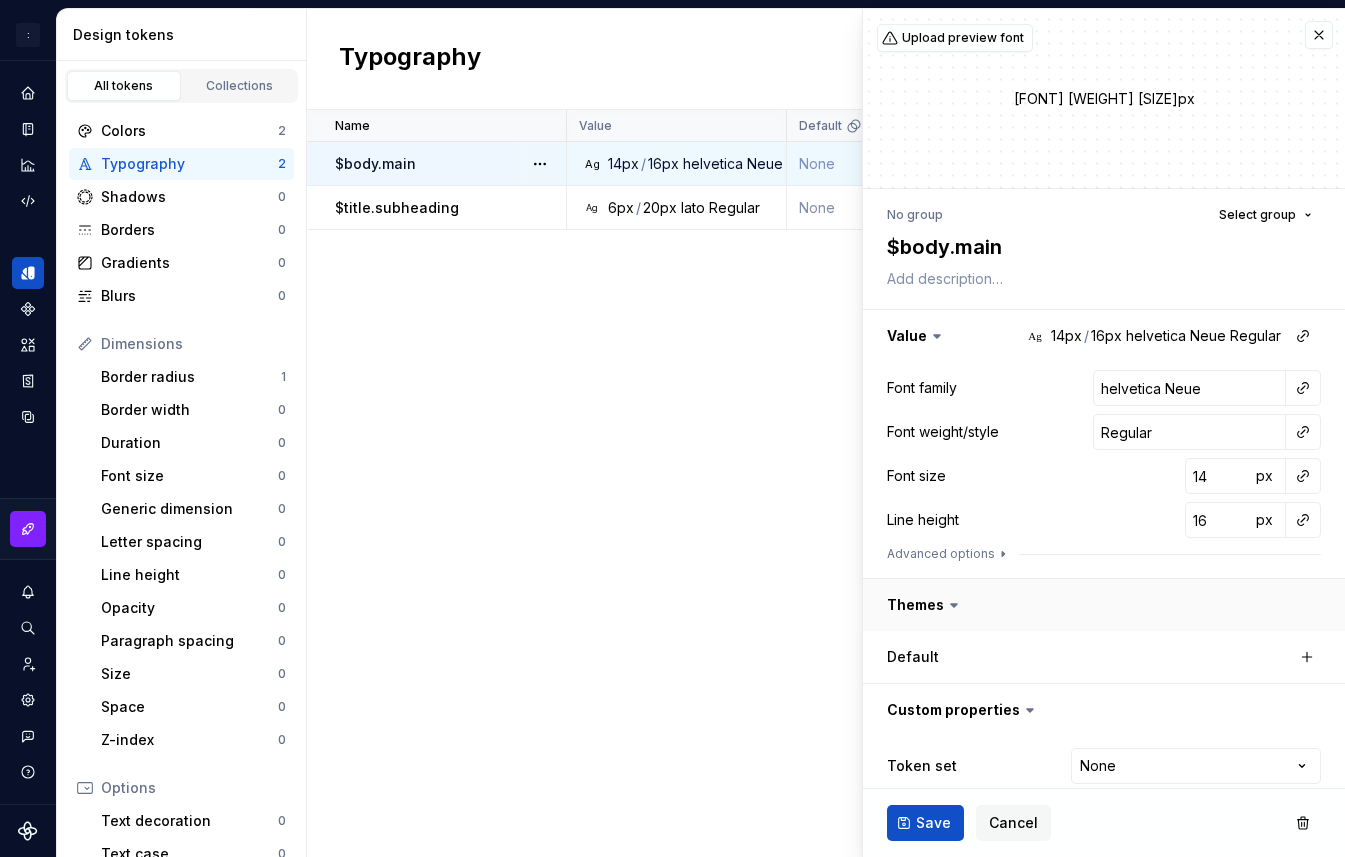 click at bounding box center [1104, 605] 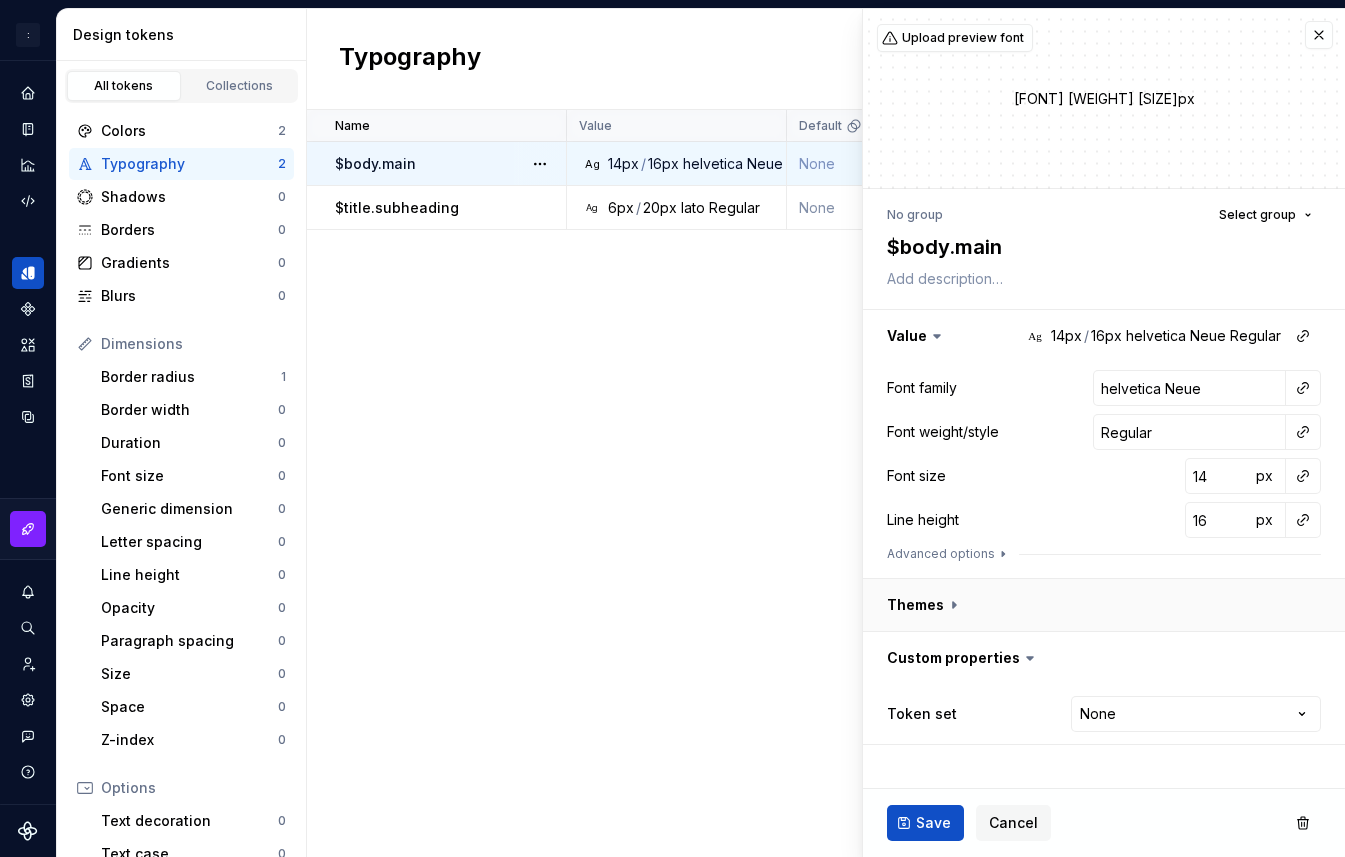 click at bounding box center [1104, 605] 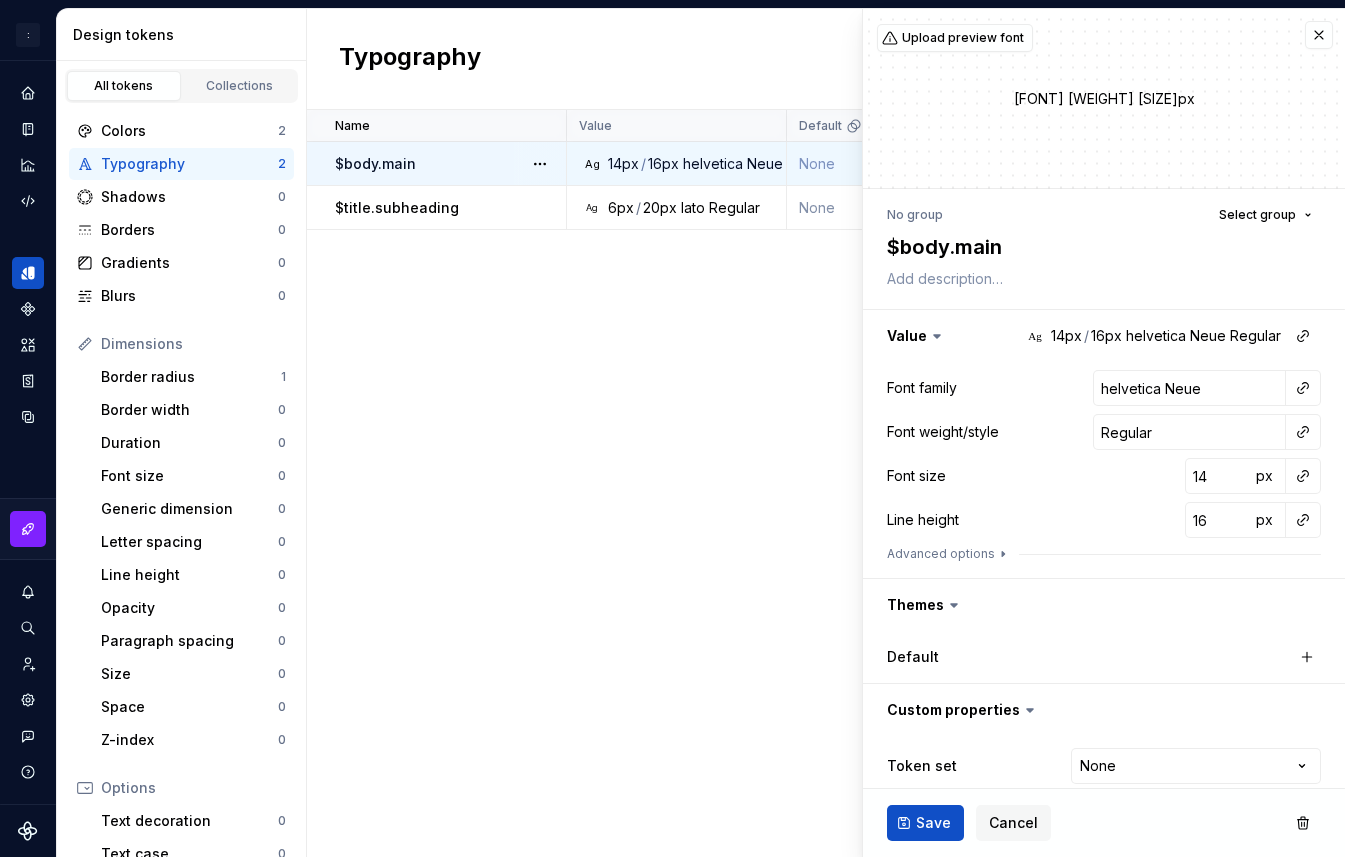 click on "Default" at bounding box center (987, 657) 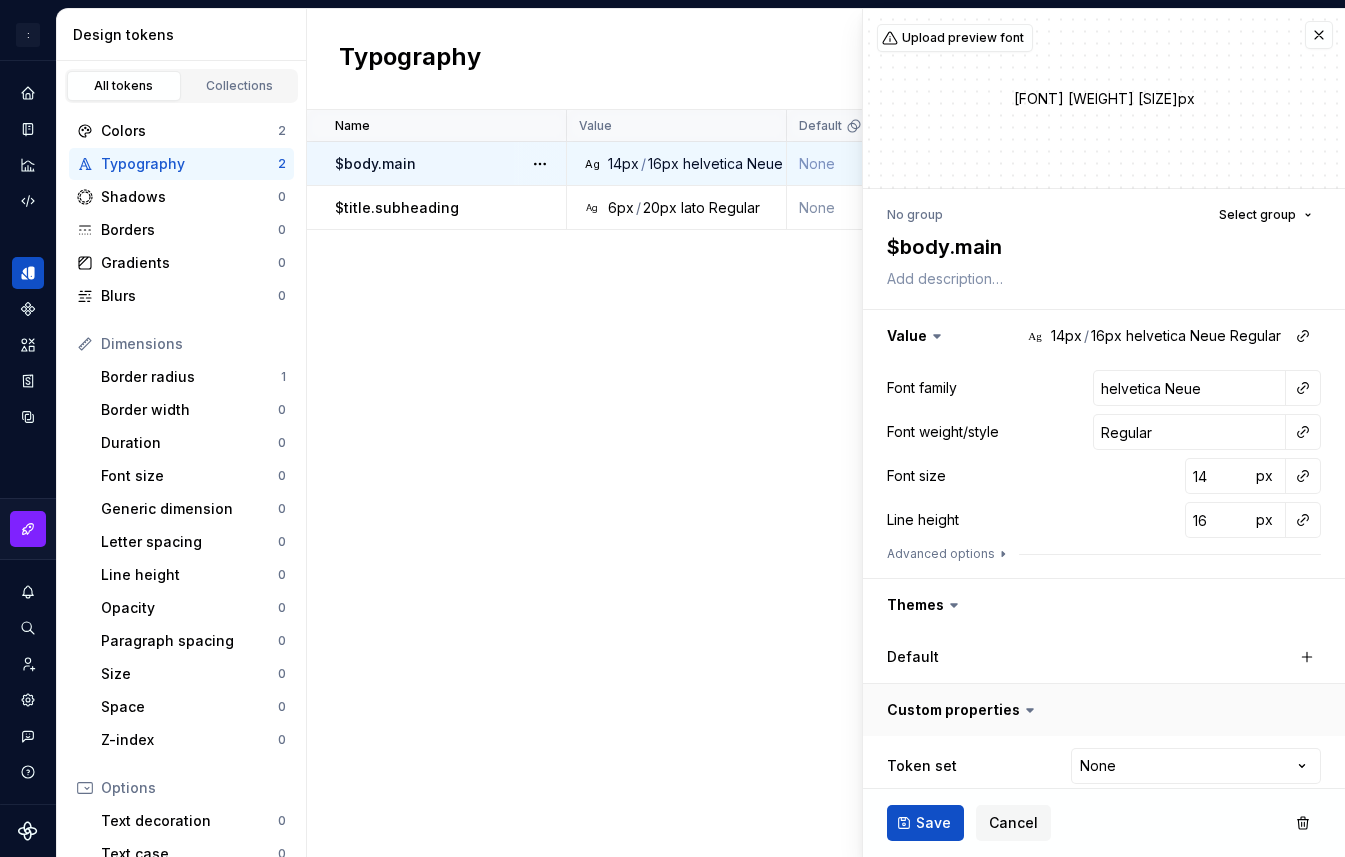 click at bounding box center (1104, 710) 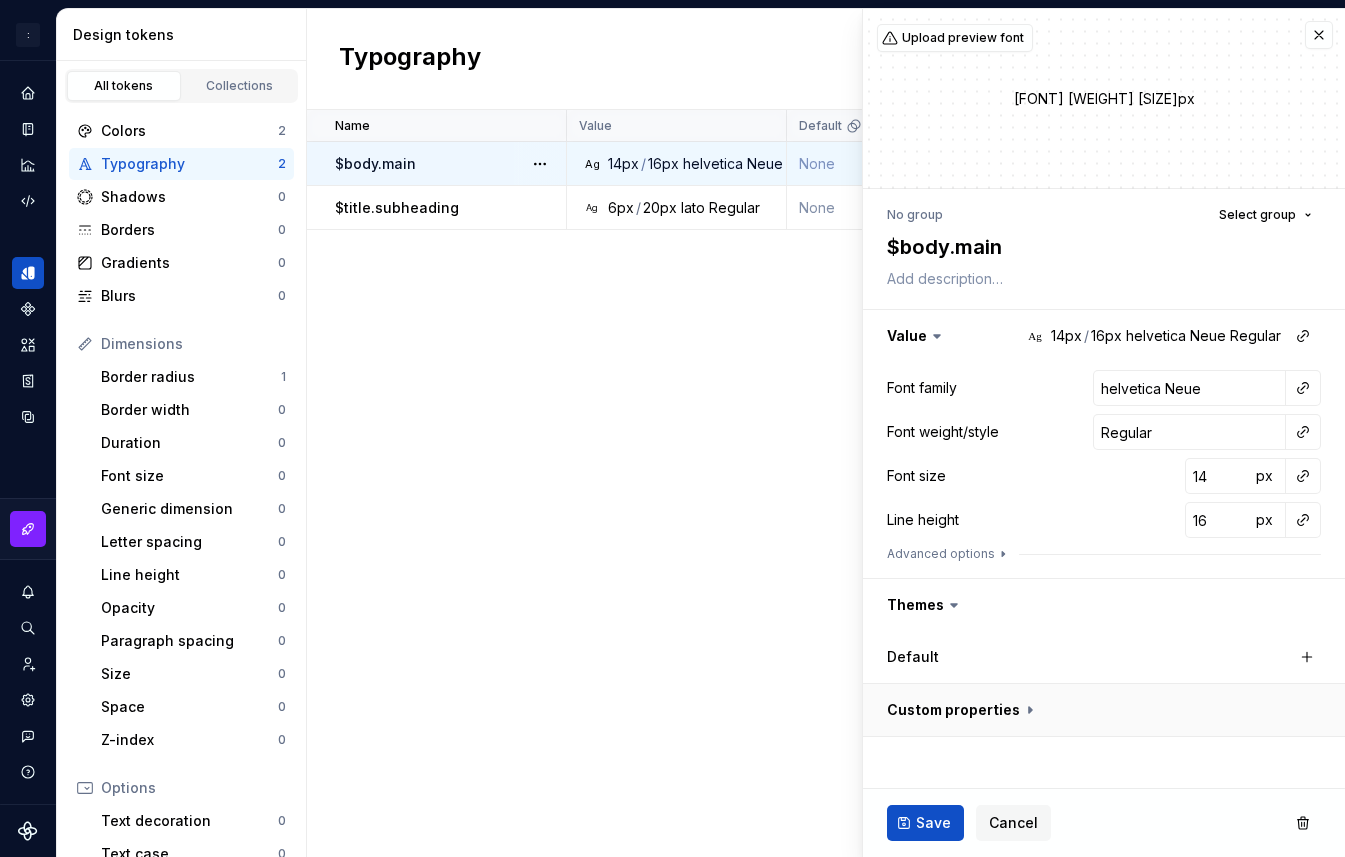 click at bounding box center (1104, 710) 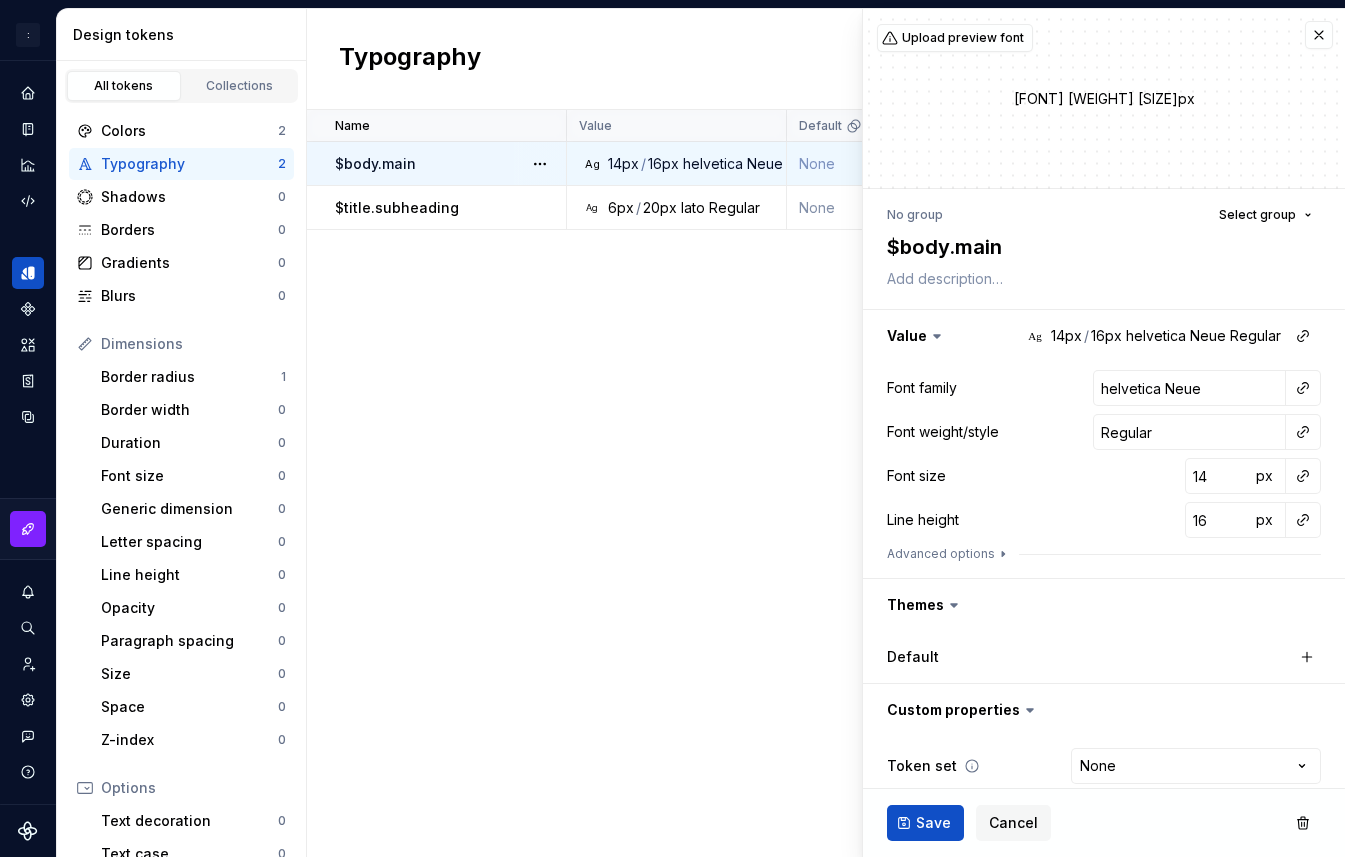 scroll, scrollTop: 21, scrollLeft: 0, axis: vertical 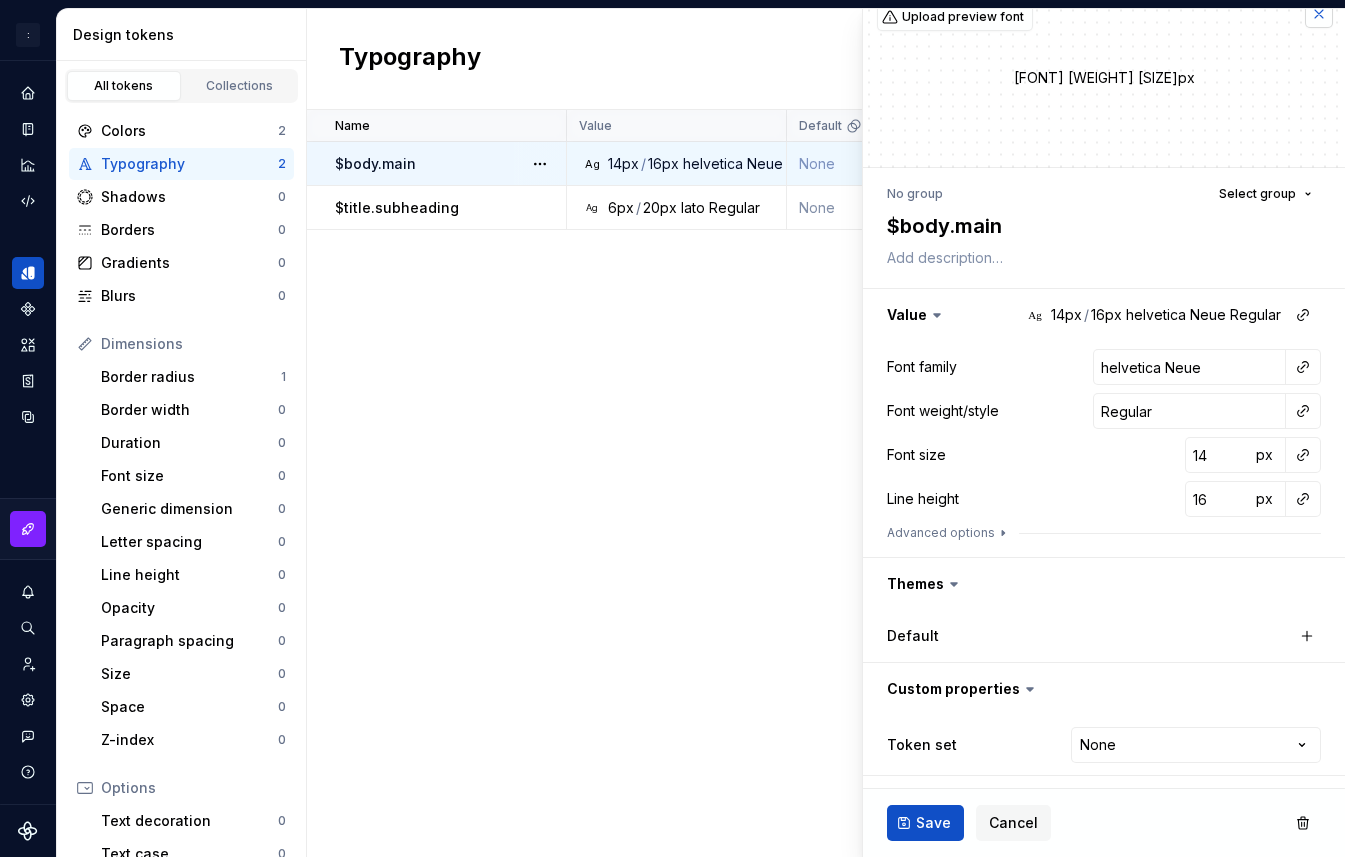 click at bounding box center (1319, 14) 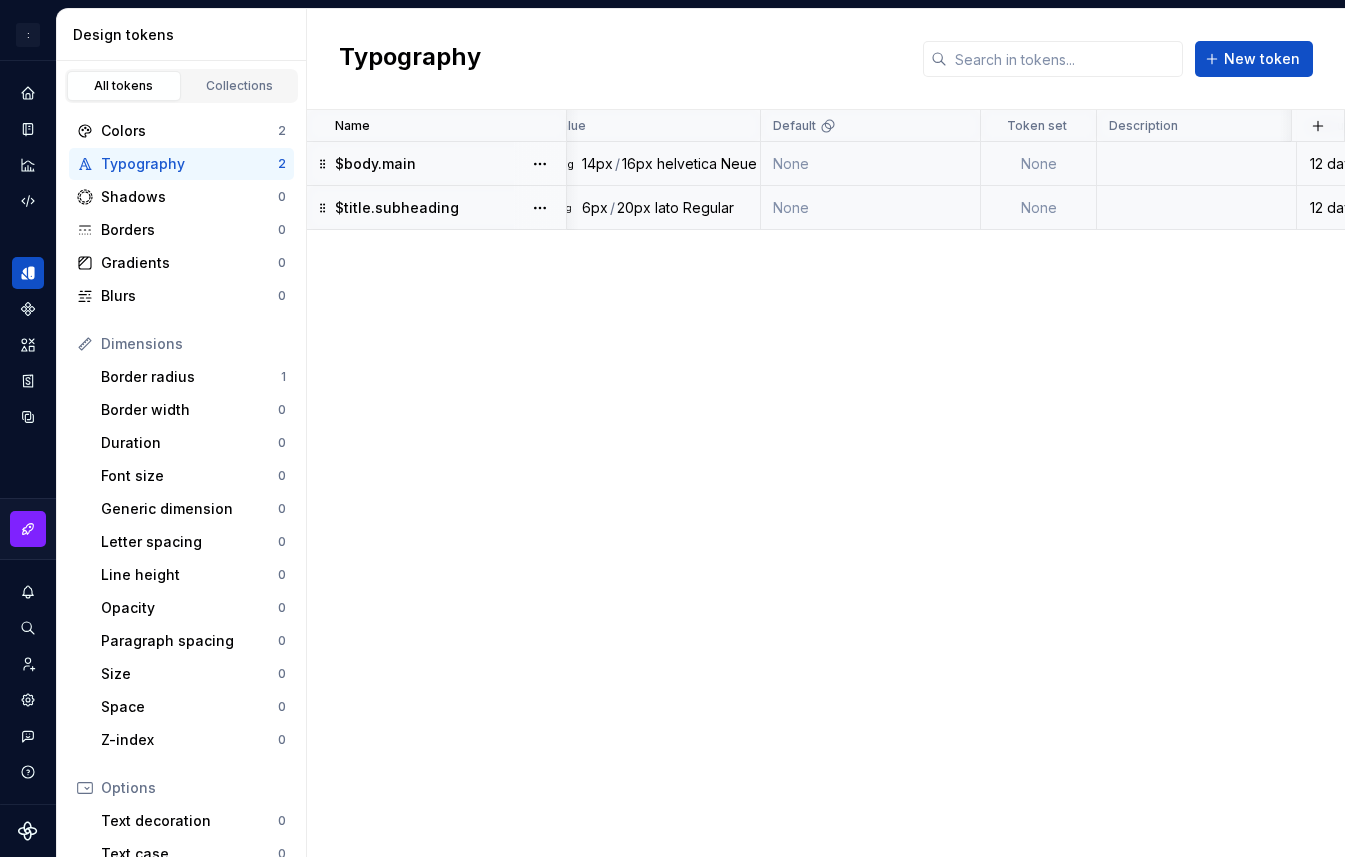 scroll, scrollTop: 0, scrollLeft: 0, axis: both 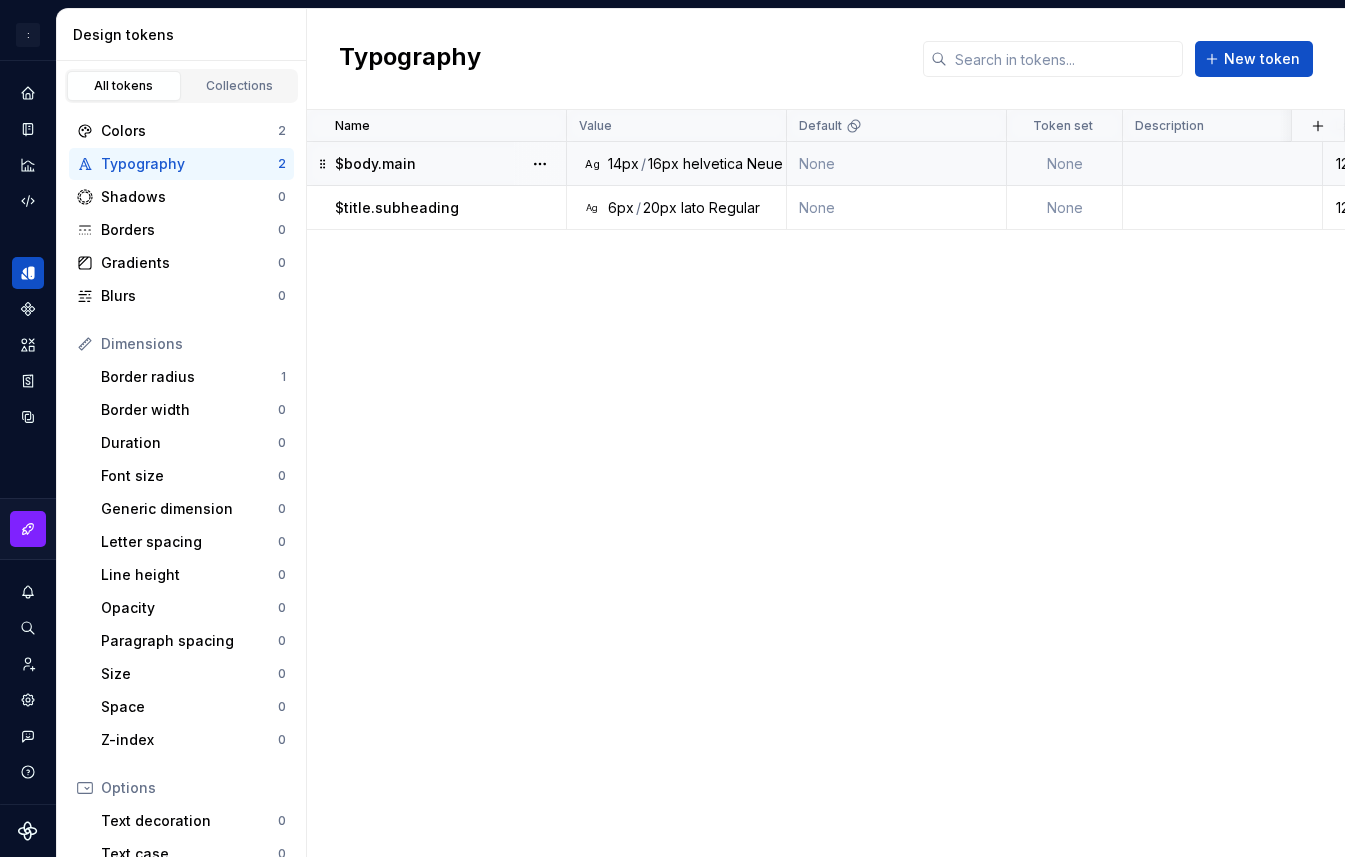 click on "$body.main" at bounding box center (450, 164) 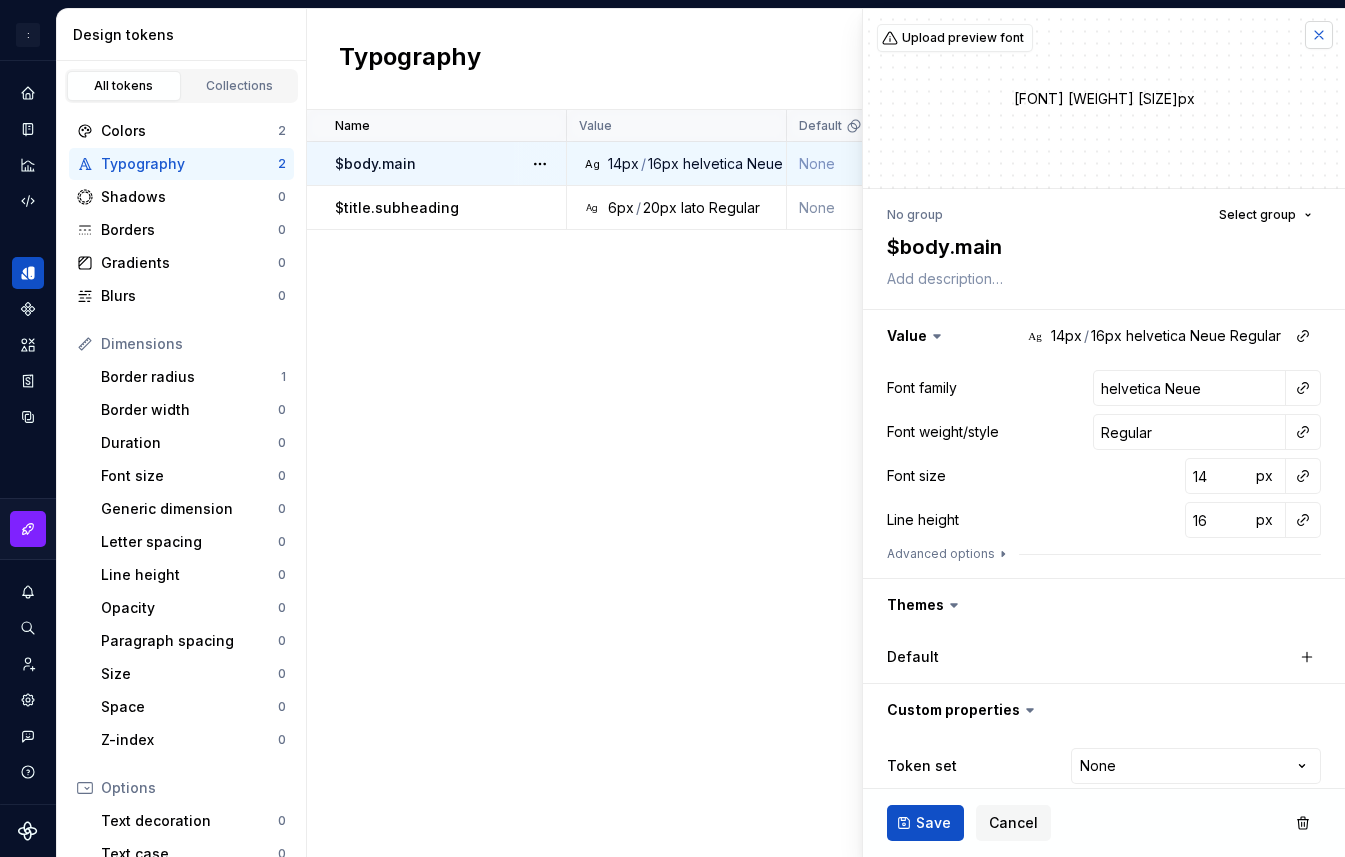 click at bounding box center (1319, 35) 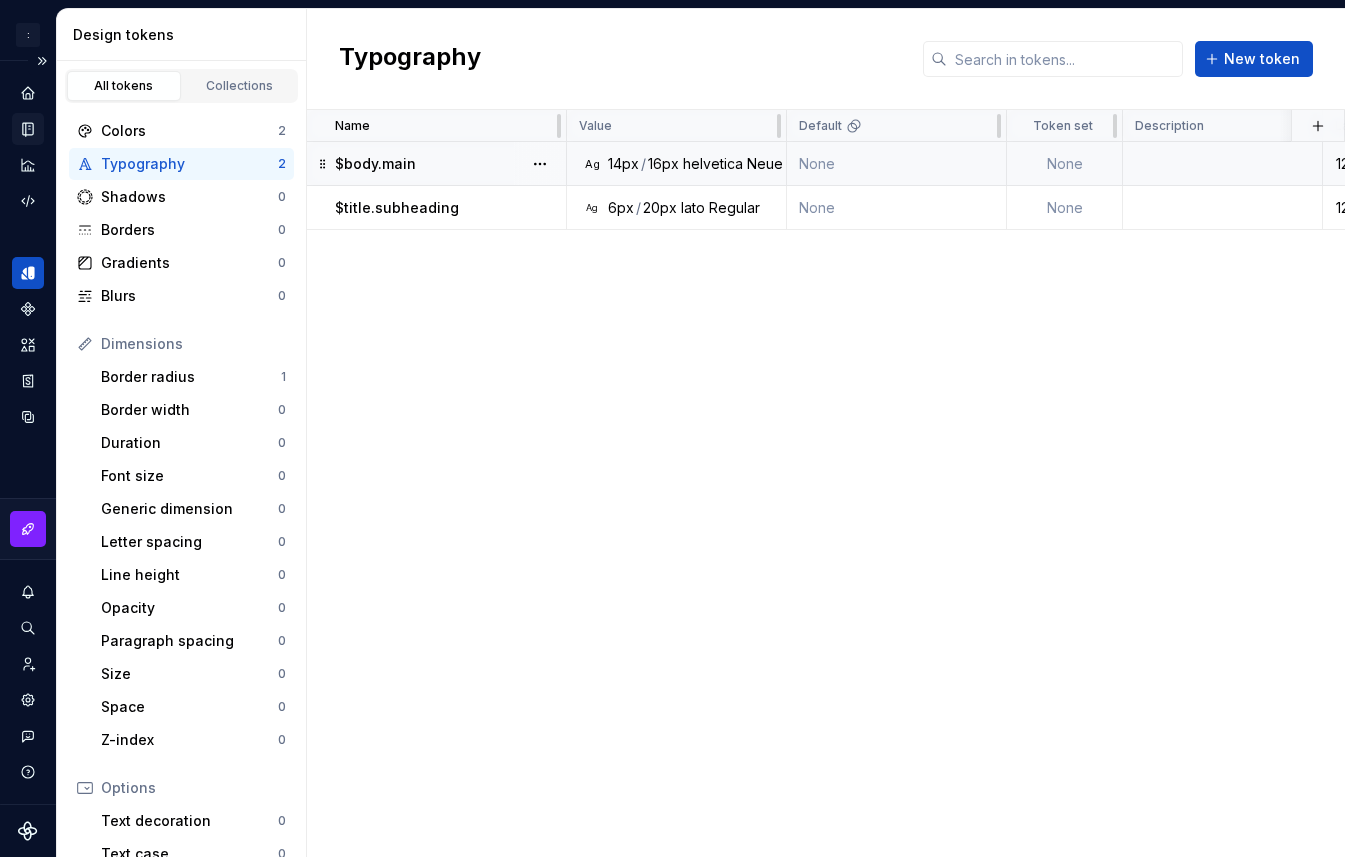 click 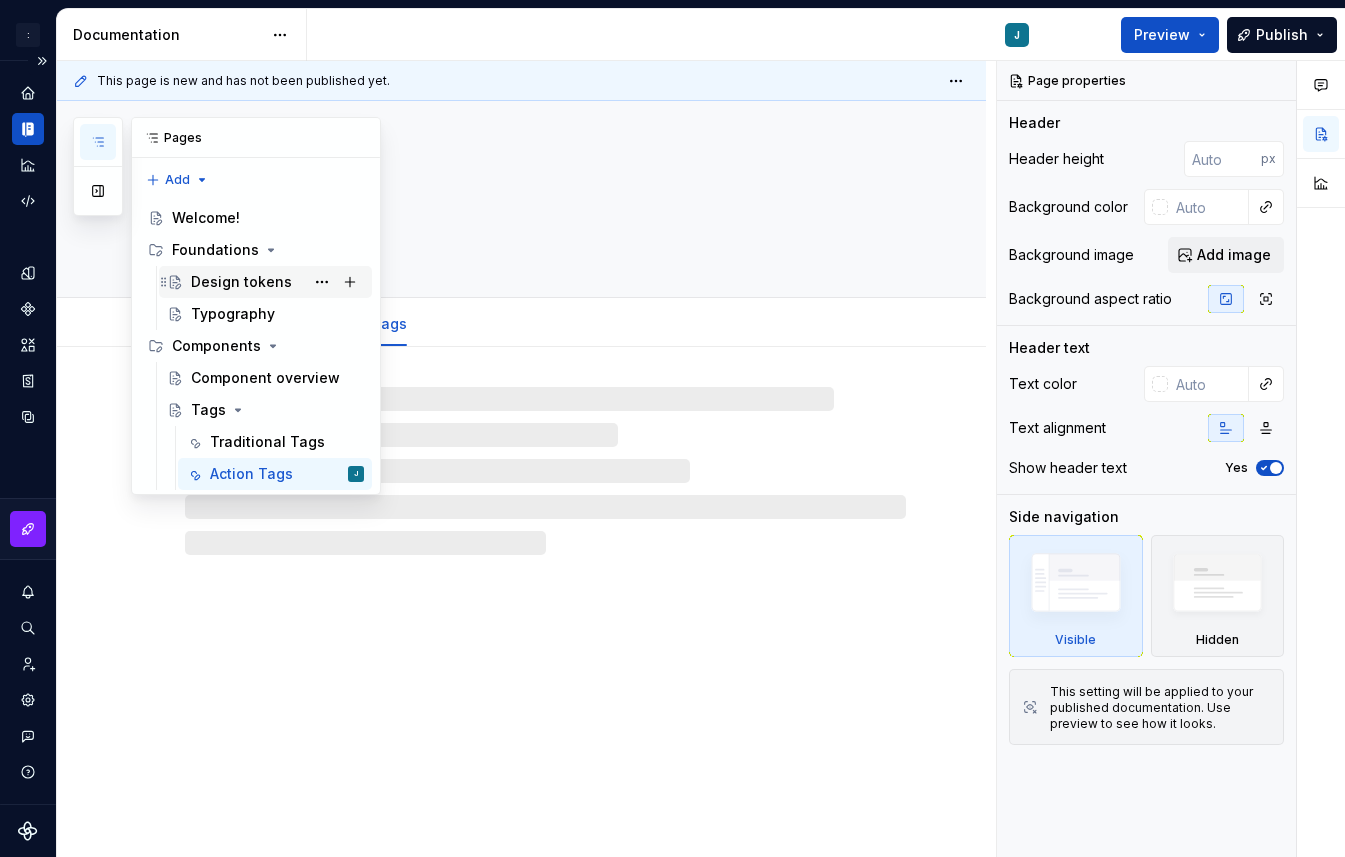 click on "Design tokens" at bounding box center [241, 282] 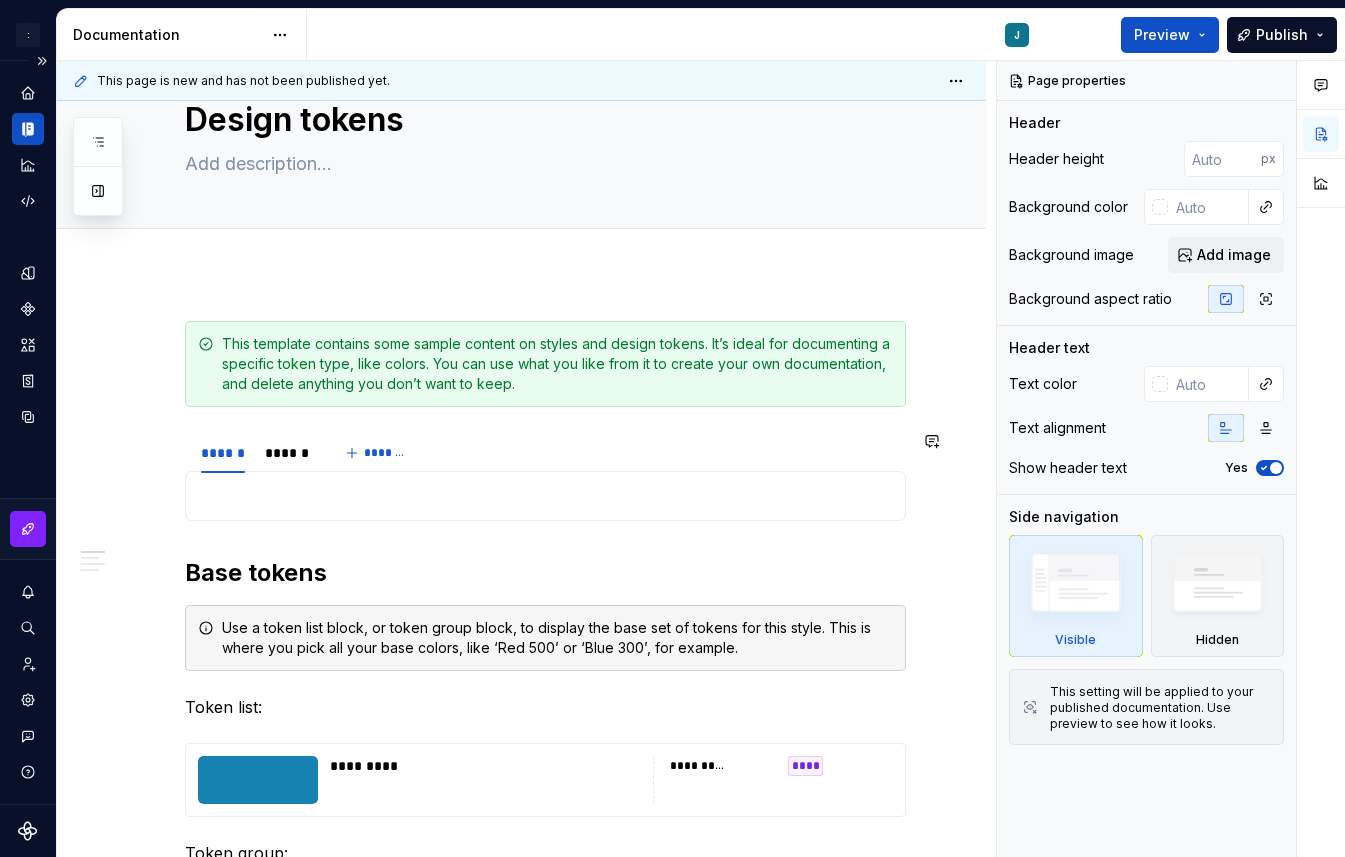 scroll, scrollTop: 0, scrollLeft: 0, axis: both 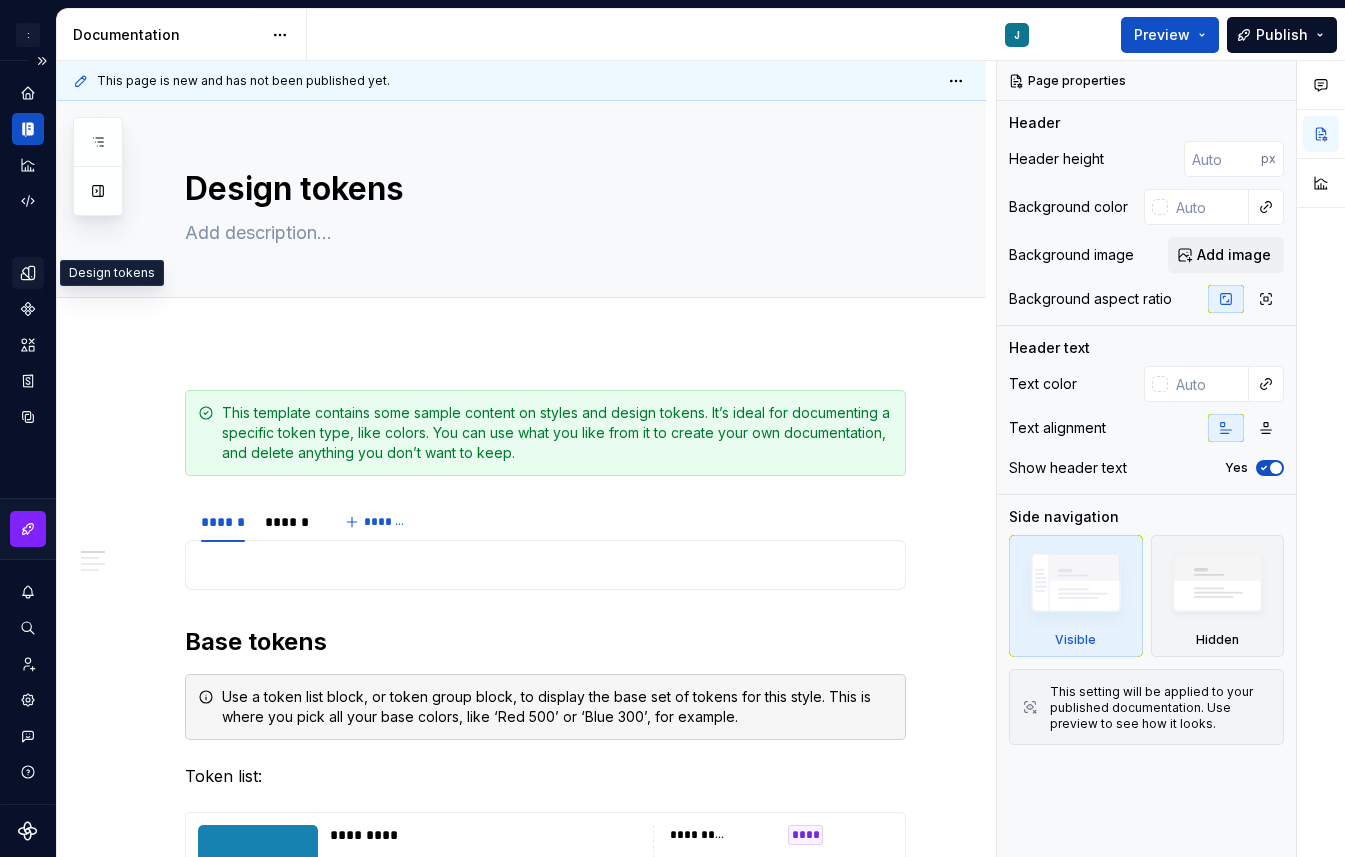 click 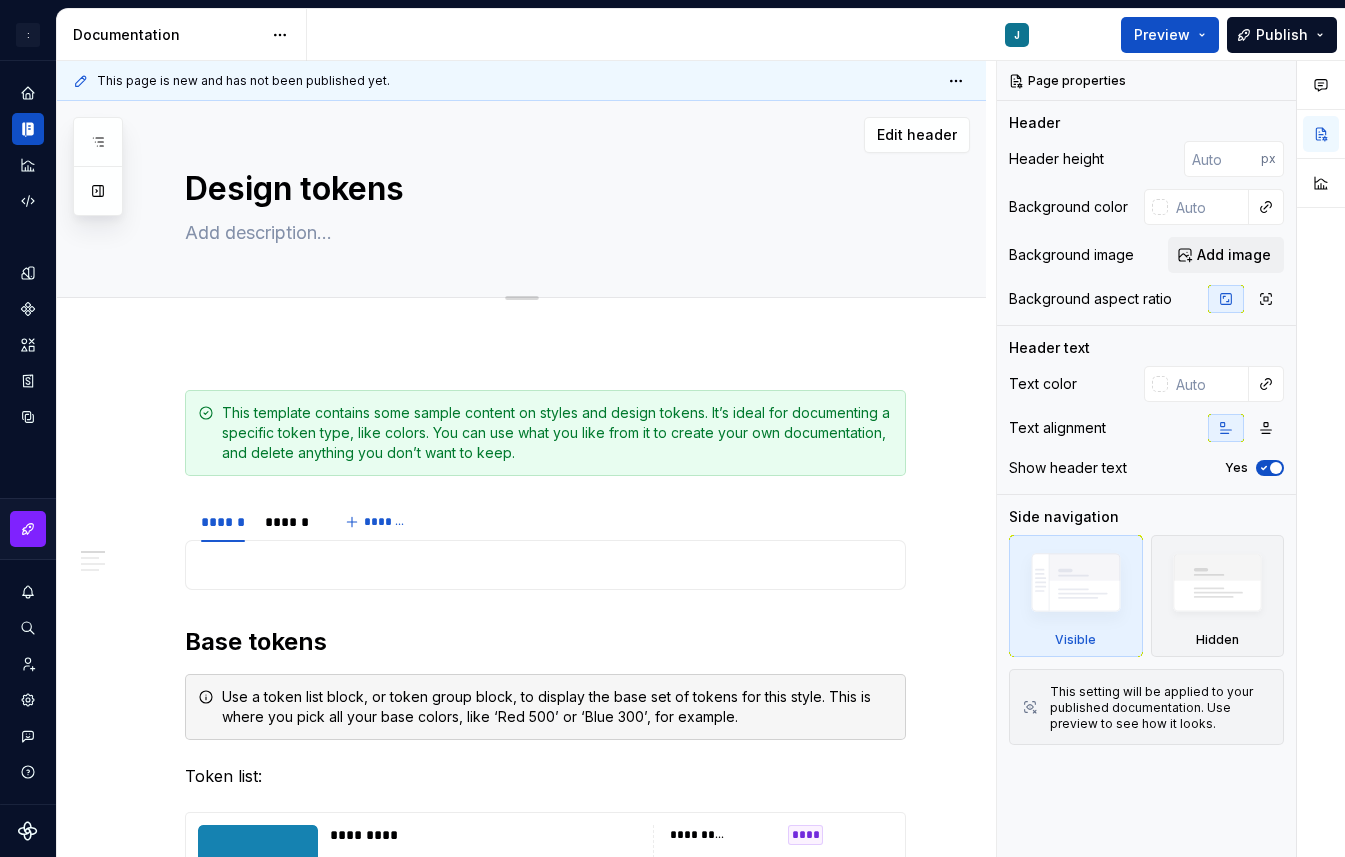 type on "*" 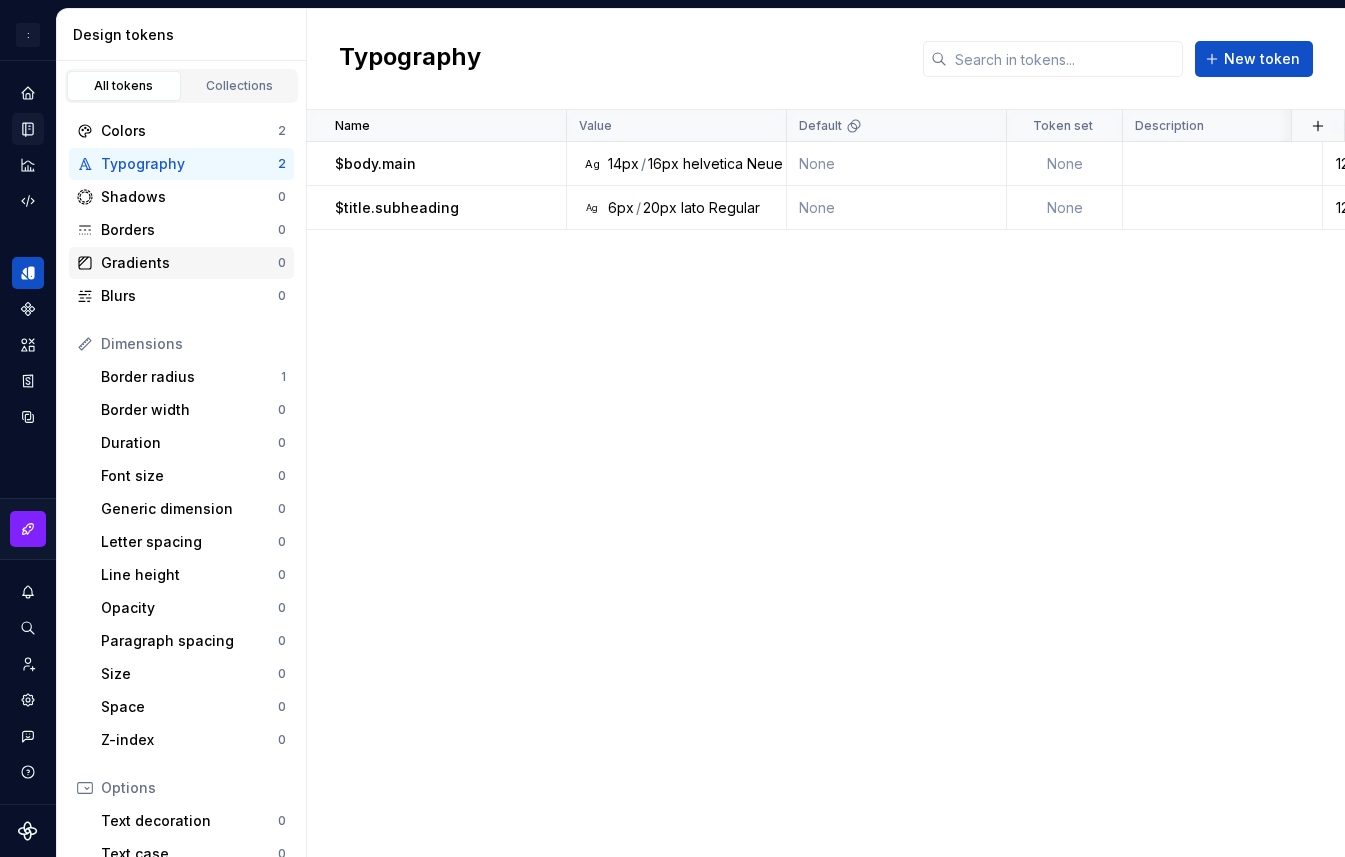 click on "Gradients" at bounding box center [189, 263] 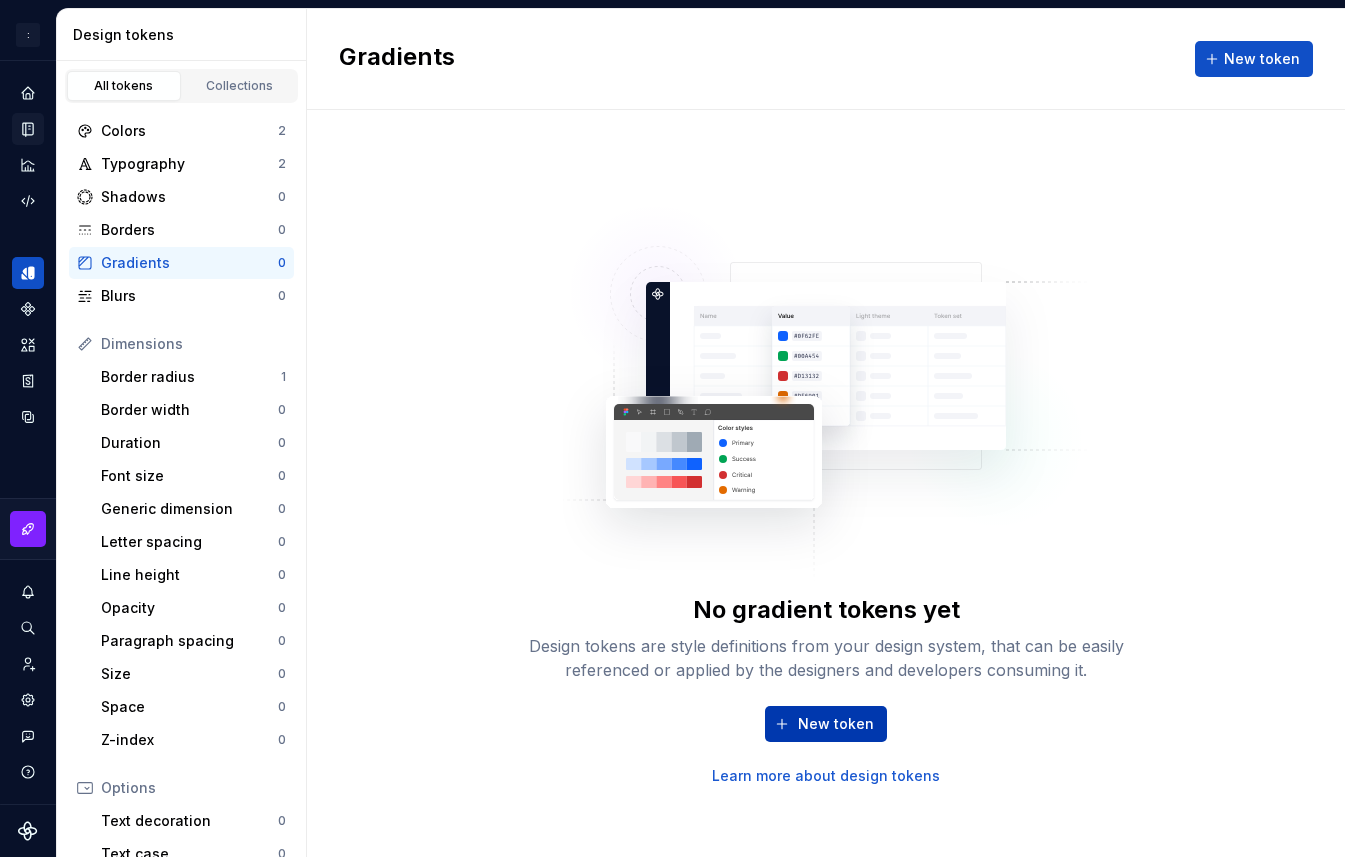 click on "New token" at bounding box center (826, 724) 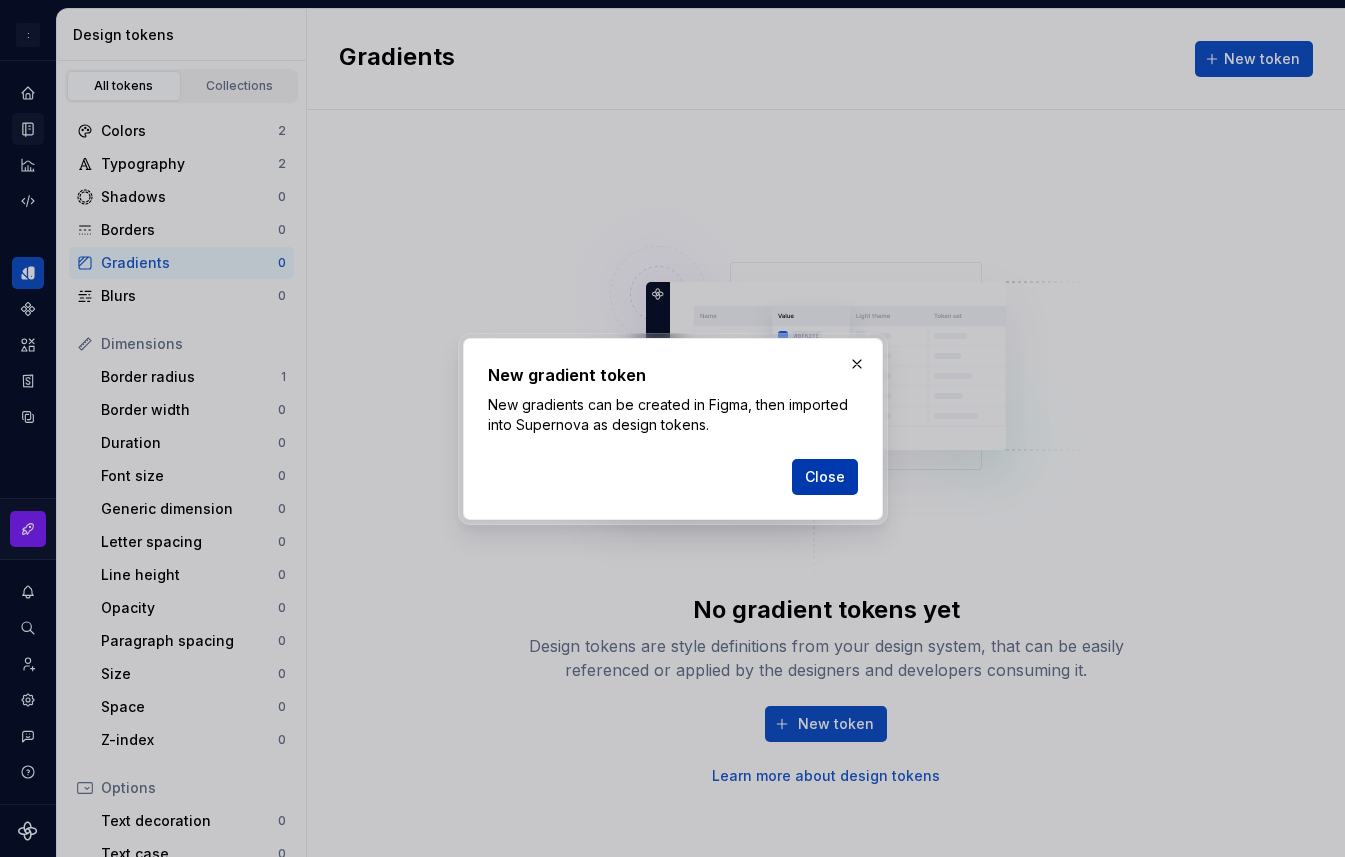 click on "Close" at bounding box center [825, 477] 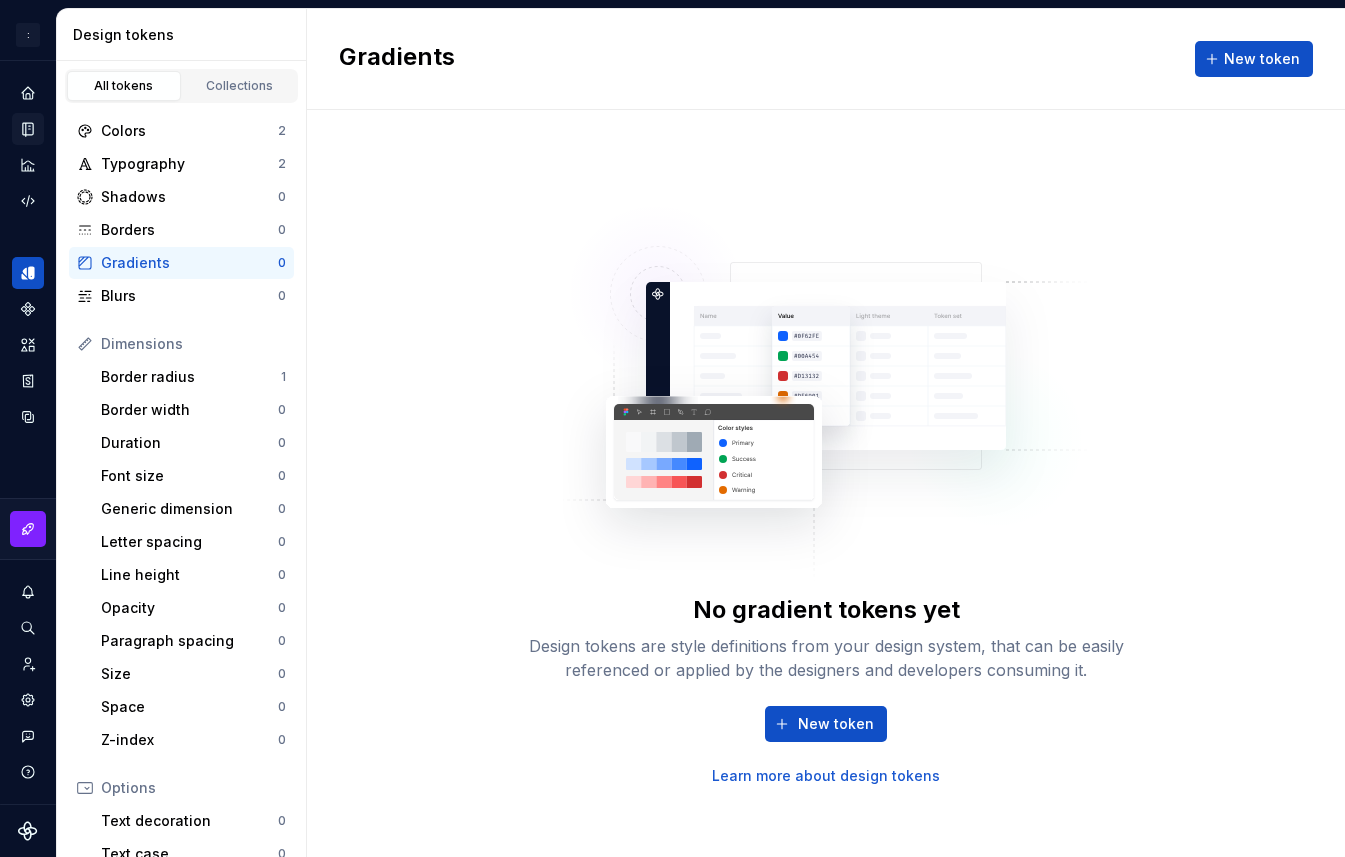 click at bounding box center [826, 382] 